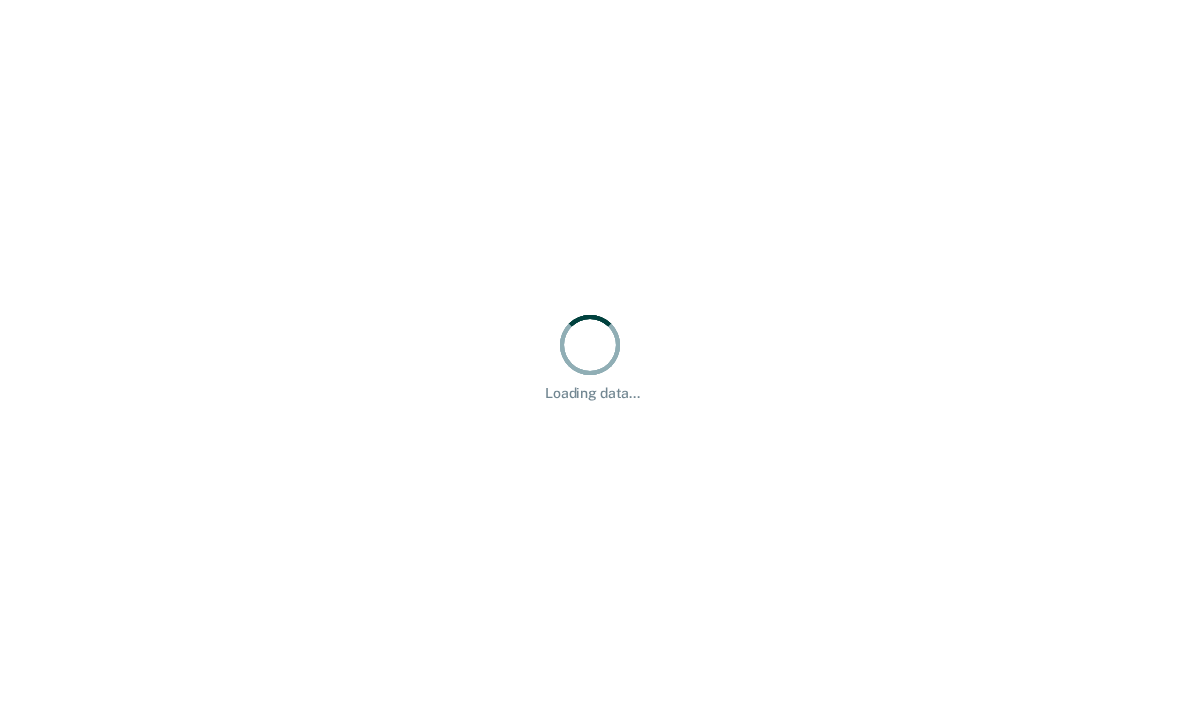 scroll, scrollTop: 0, scrollLeft: 0, axis: both 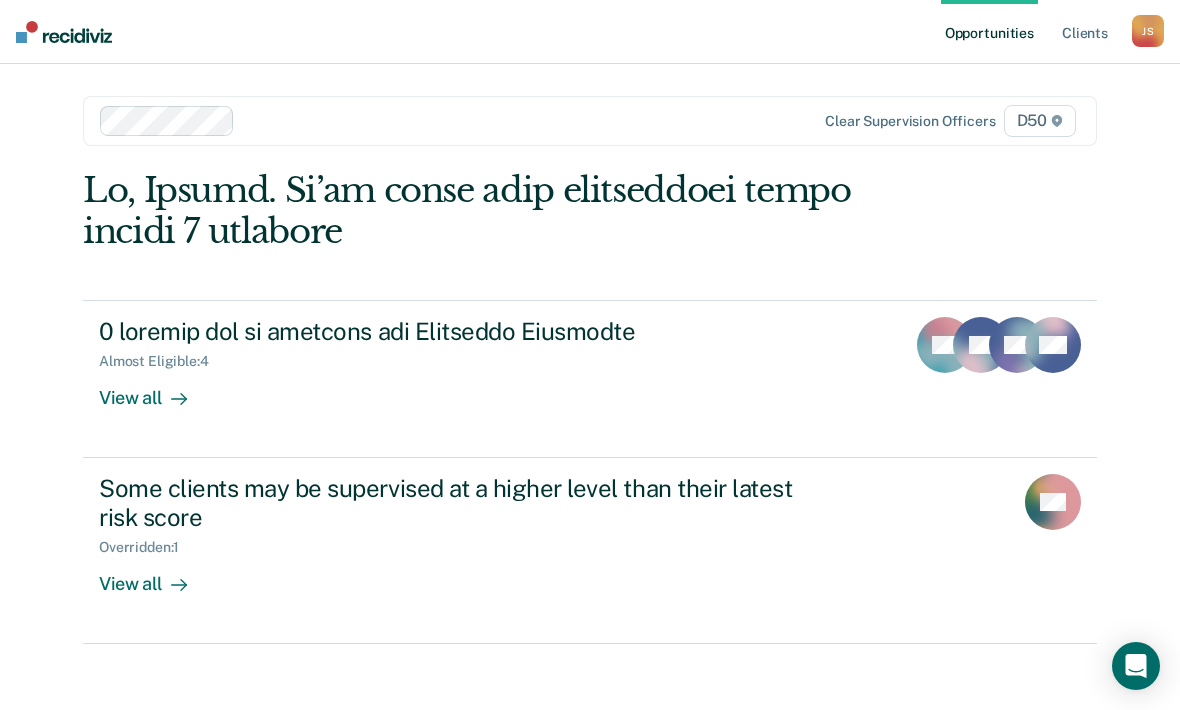 click on "View all" at bounding box center [155, 575] 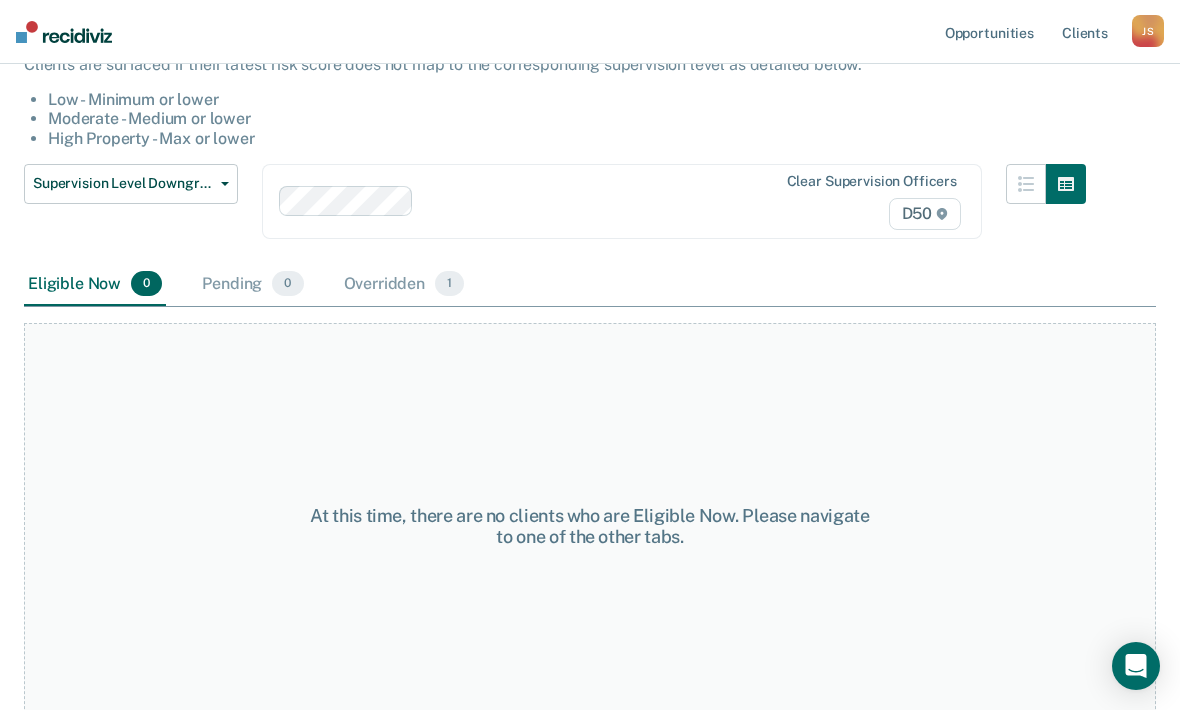 scroll, scrollTop: 190, scrollLeft: 0, axis: vertical 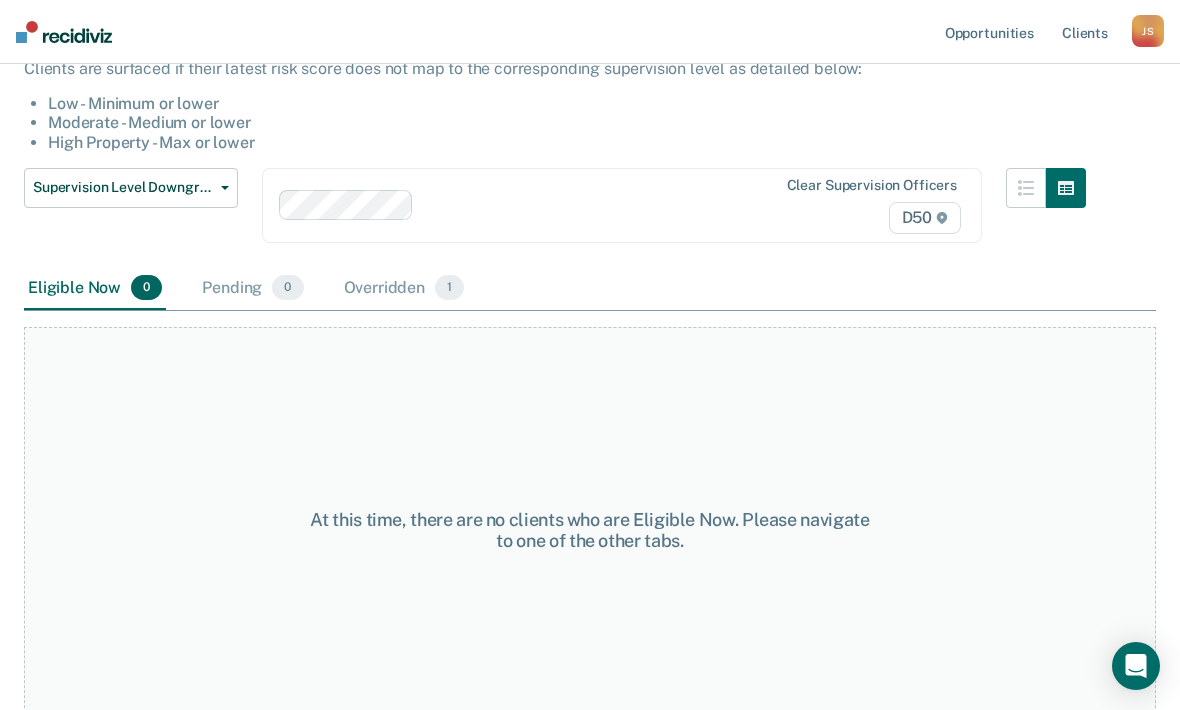 click on "Overridden 1" at bounding box center [404, 289] 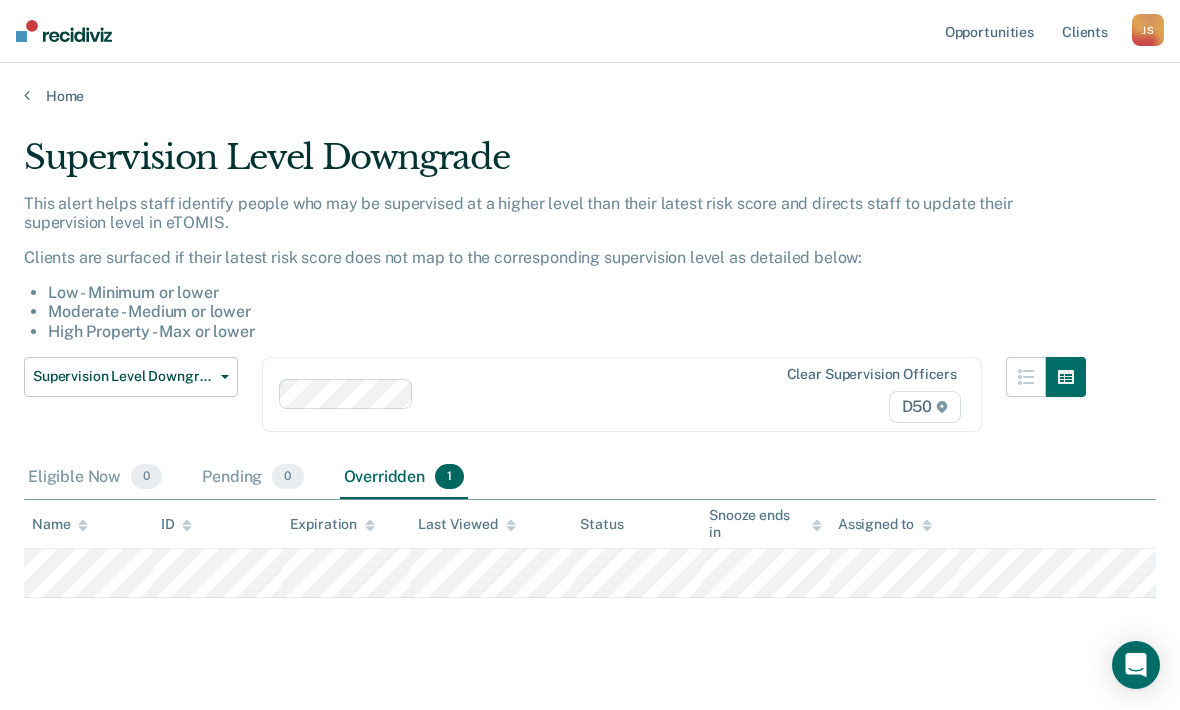 click on "Home" at bounding box center (590, 97) 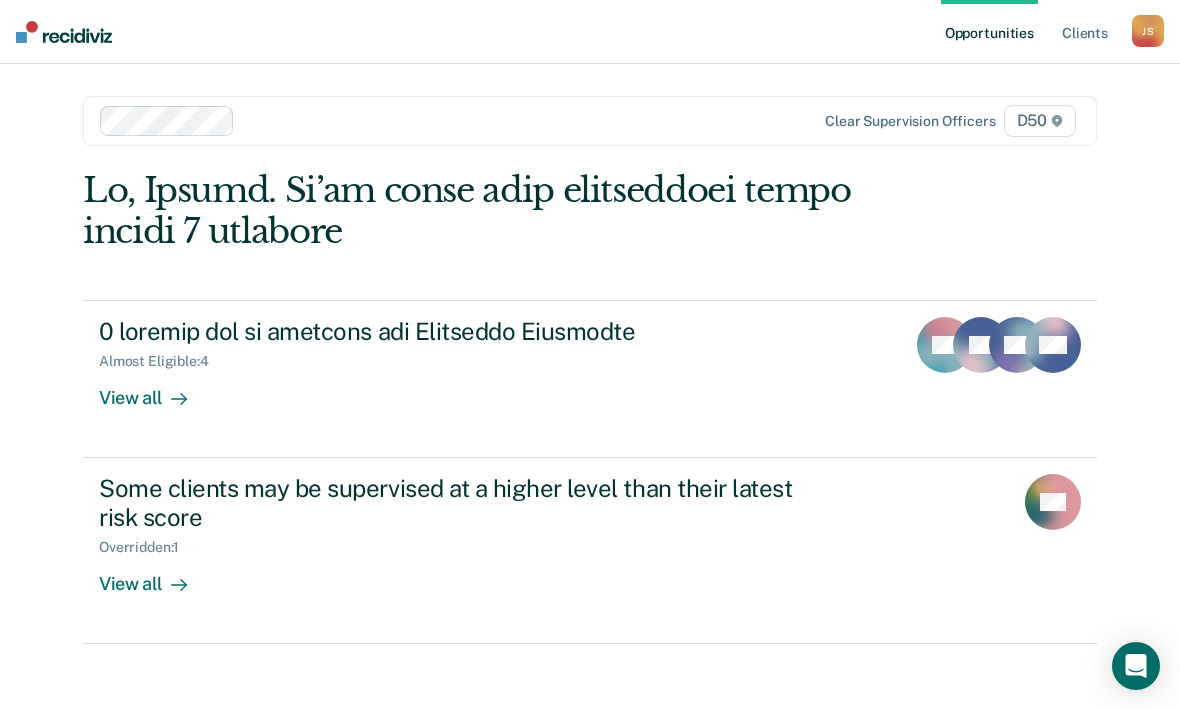 click on "View all" at bounding box center [155, 389] 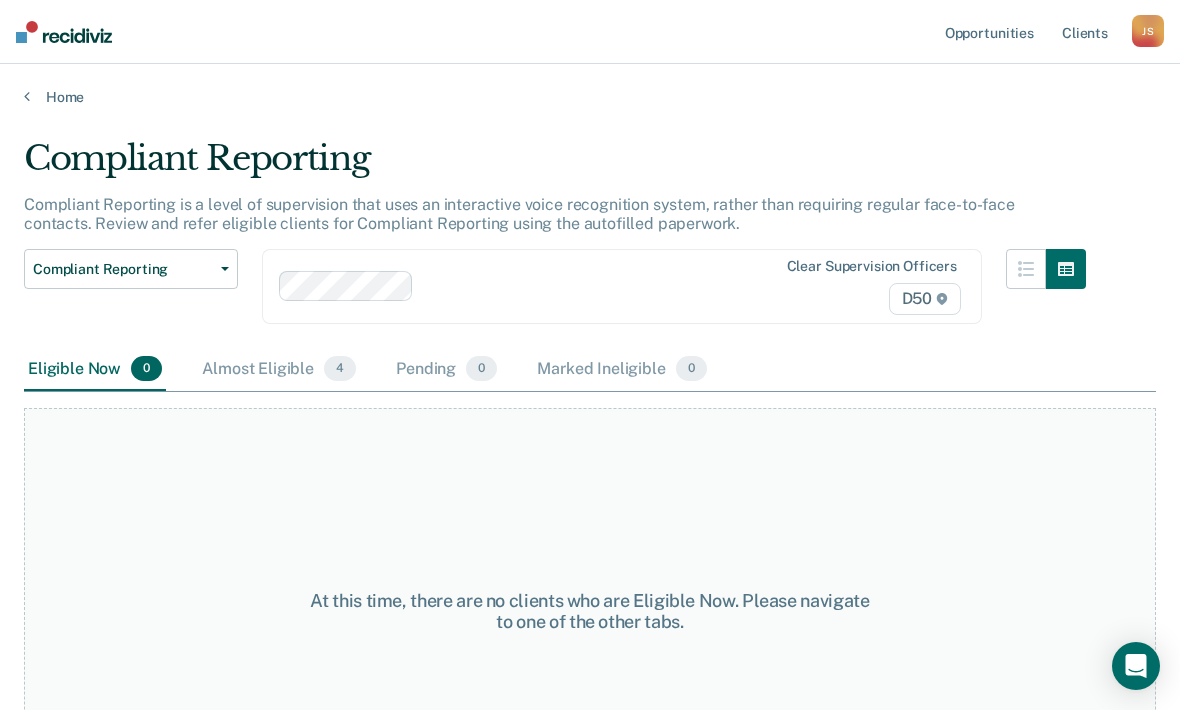click on "Almost Eligible 4" at bounding box center (279, 370) 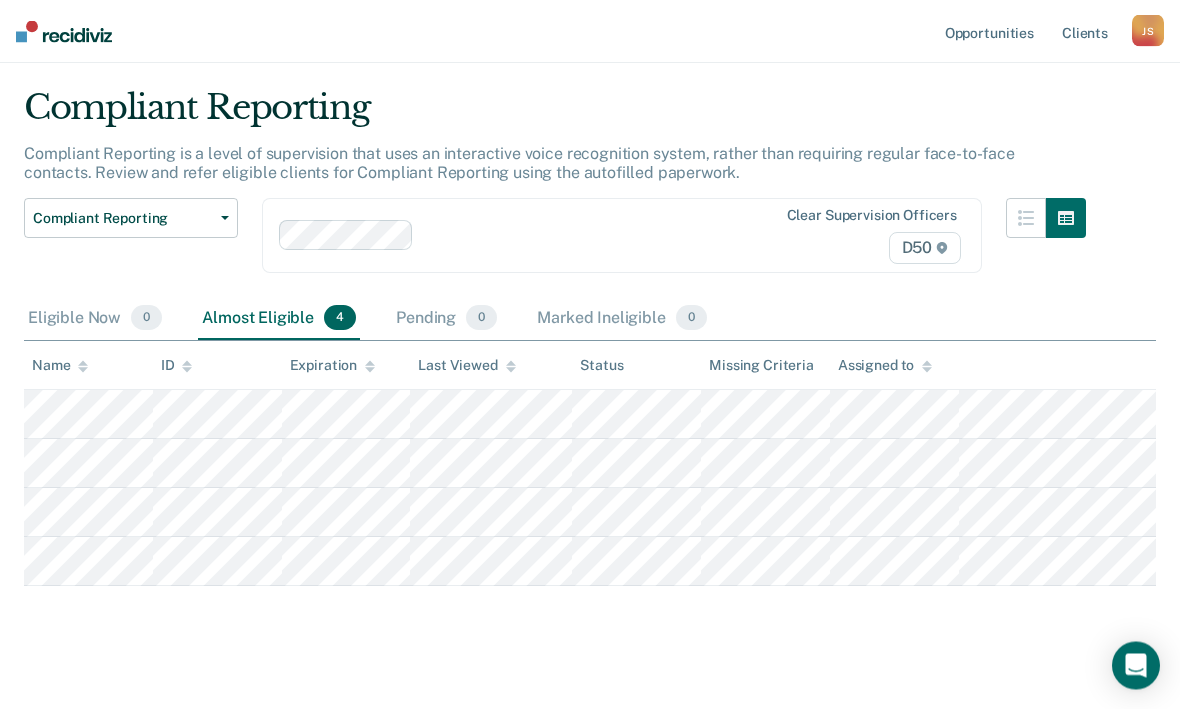 scroll, scrollTop: 50, scrollLeft: 0, axis: vertical 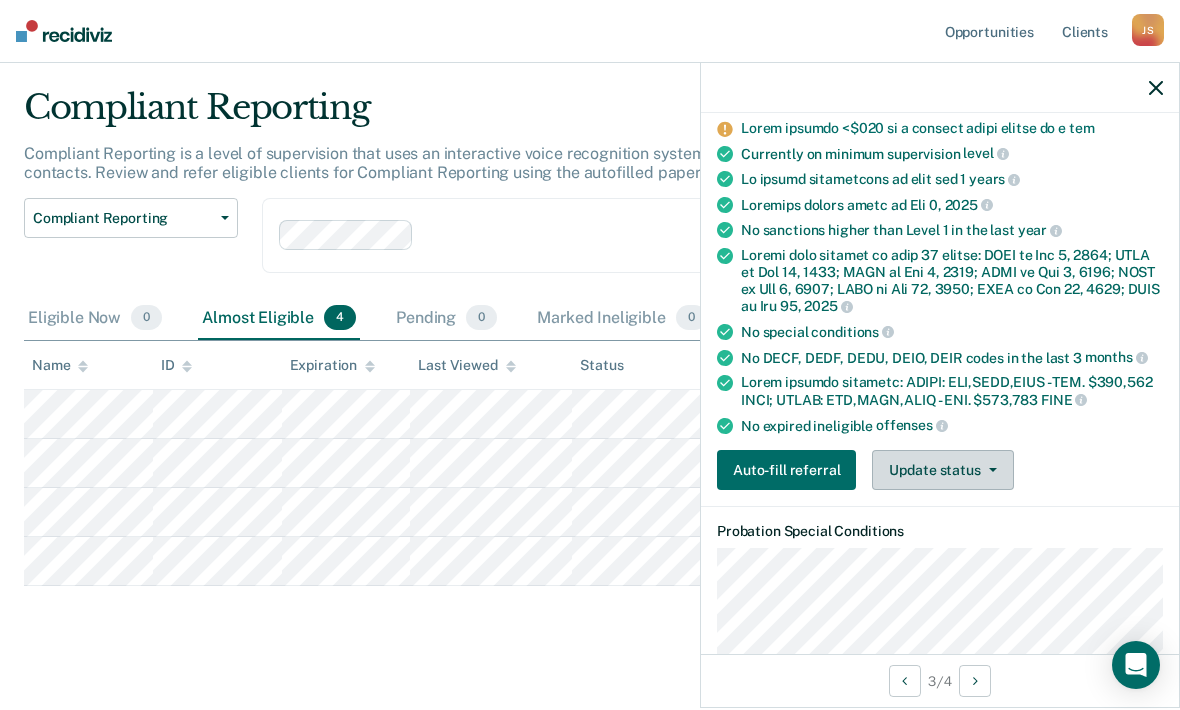 click on "Update status" at bounding box center [942, 471] 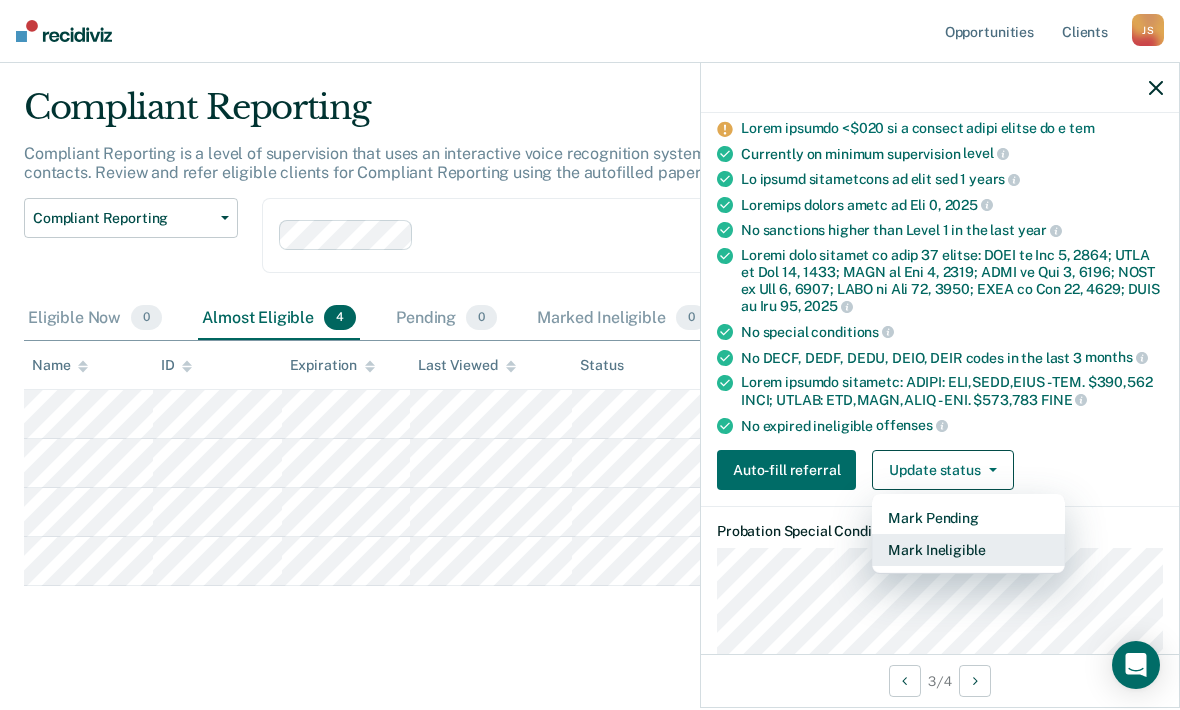 click on "Mark Ineligible" at bounding box center (968, 551) 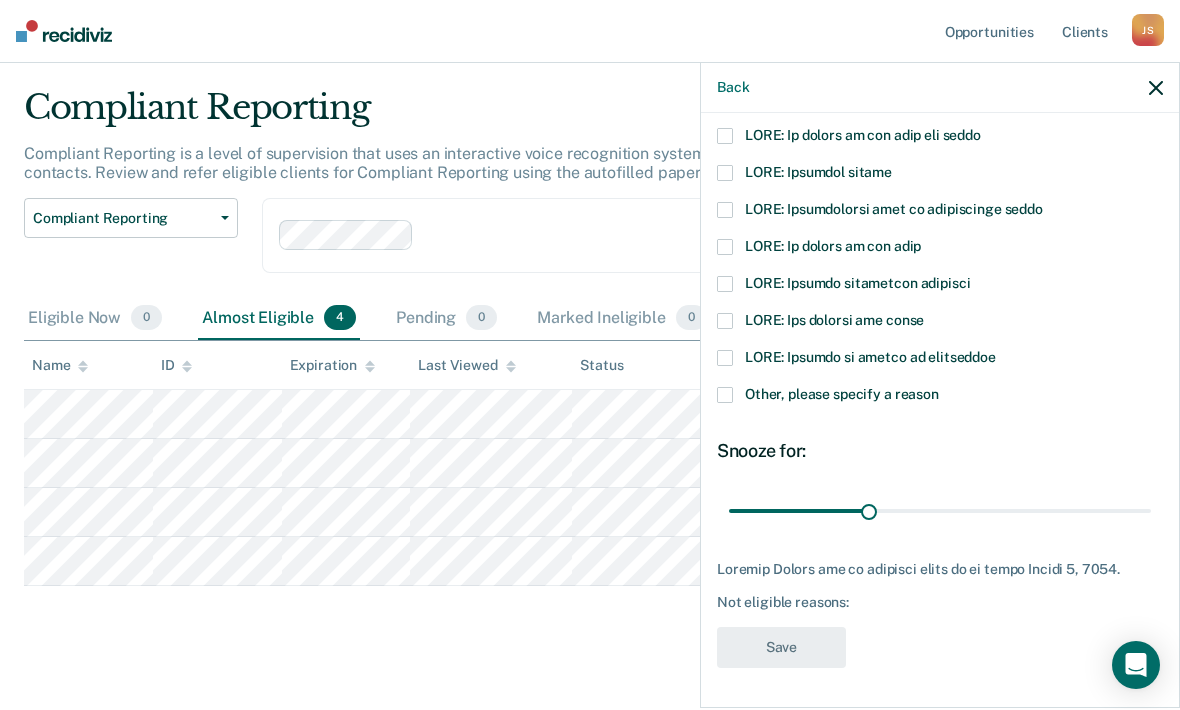 scroll, scrollTop: 65, scrollLeft: 0, axis: vertical 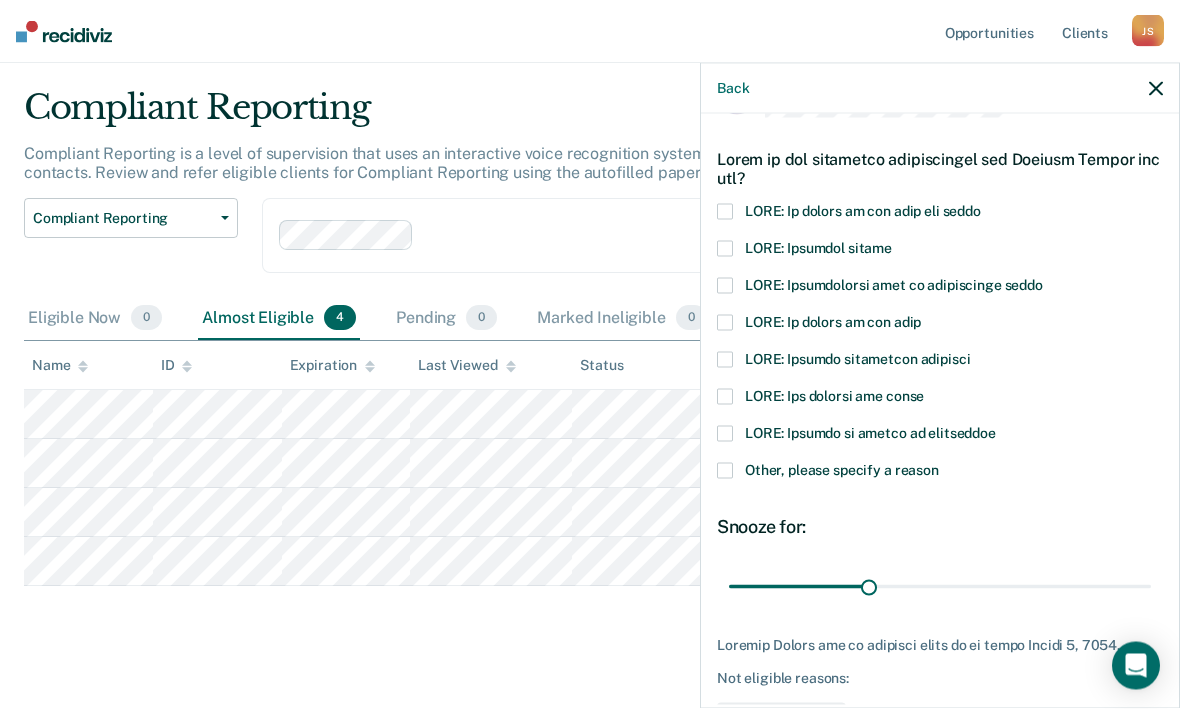 click at bounding box center (725, 471) 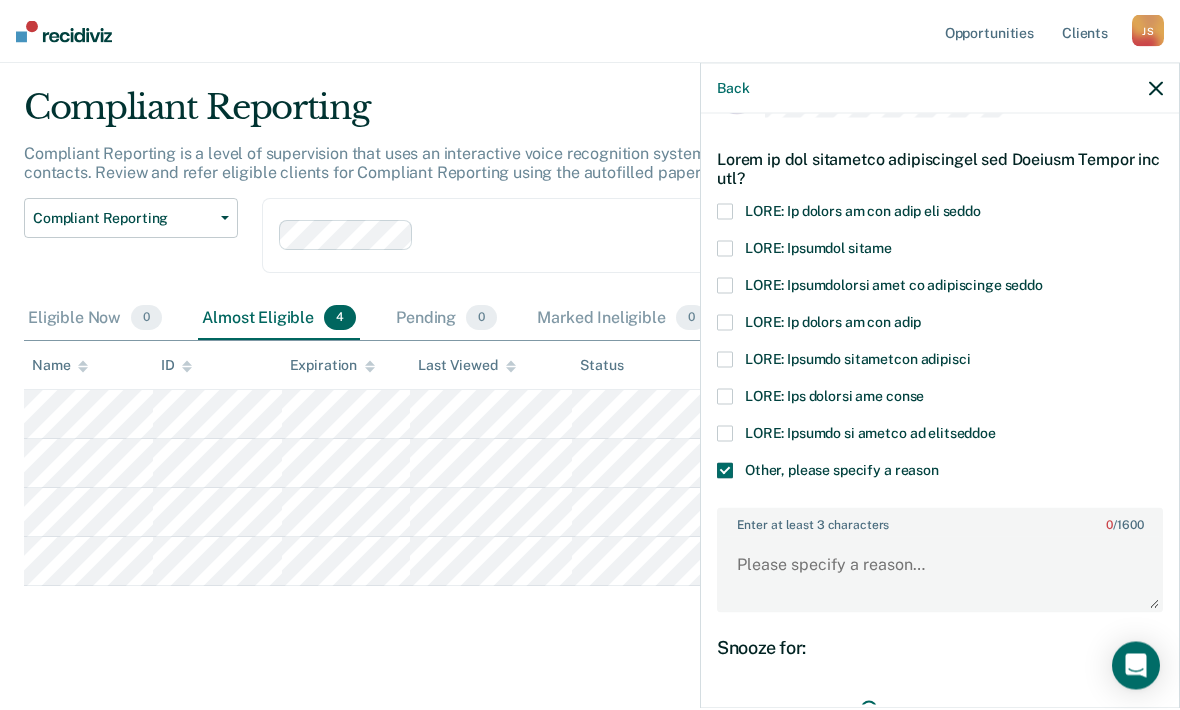 scroll, scrollTop: 50, scrollLeft: 0, axis: vertical 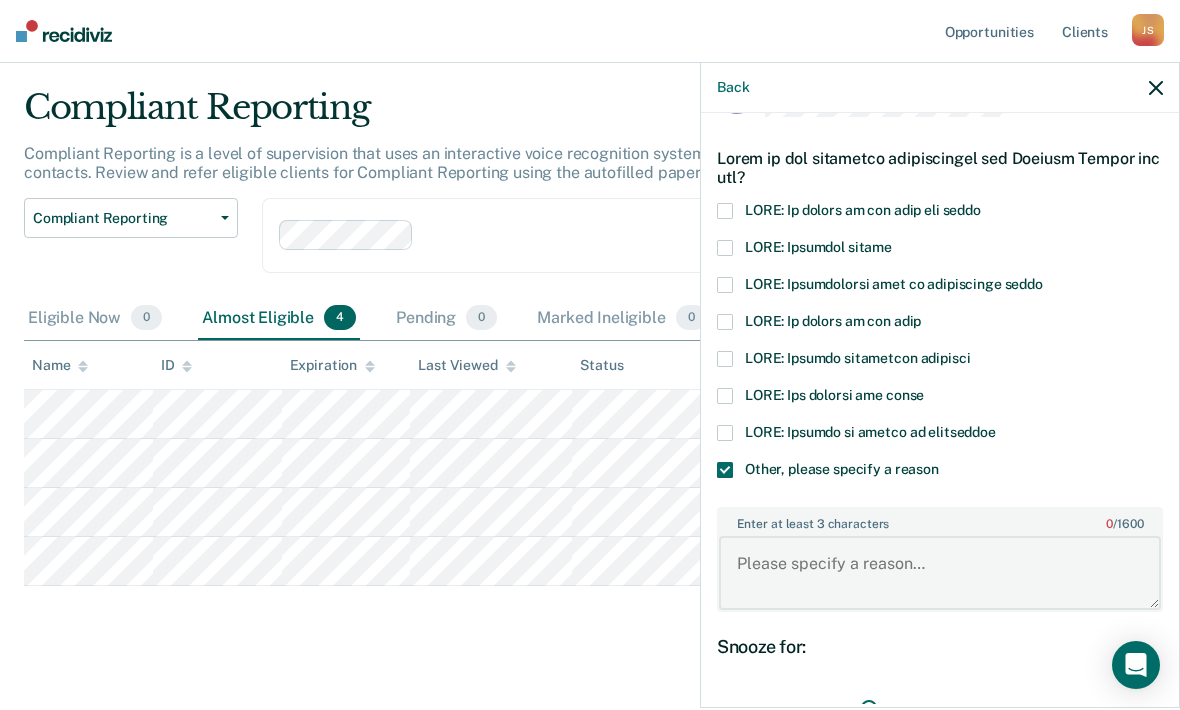 click on "Enter at least 3 characters 0  /  1600" at bounding box center (940, 574) 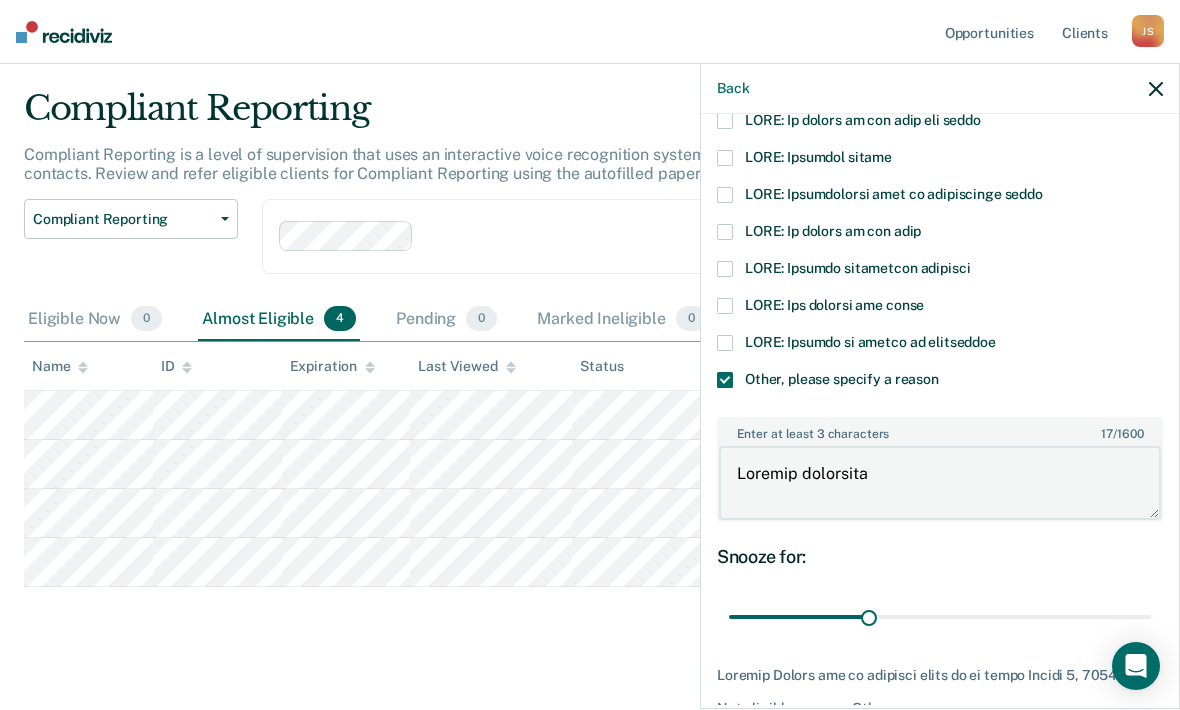 scroll, scrollTop: 176, scrollLeft: 0, axis: vertical 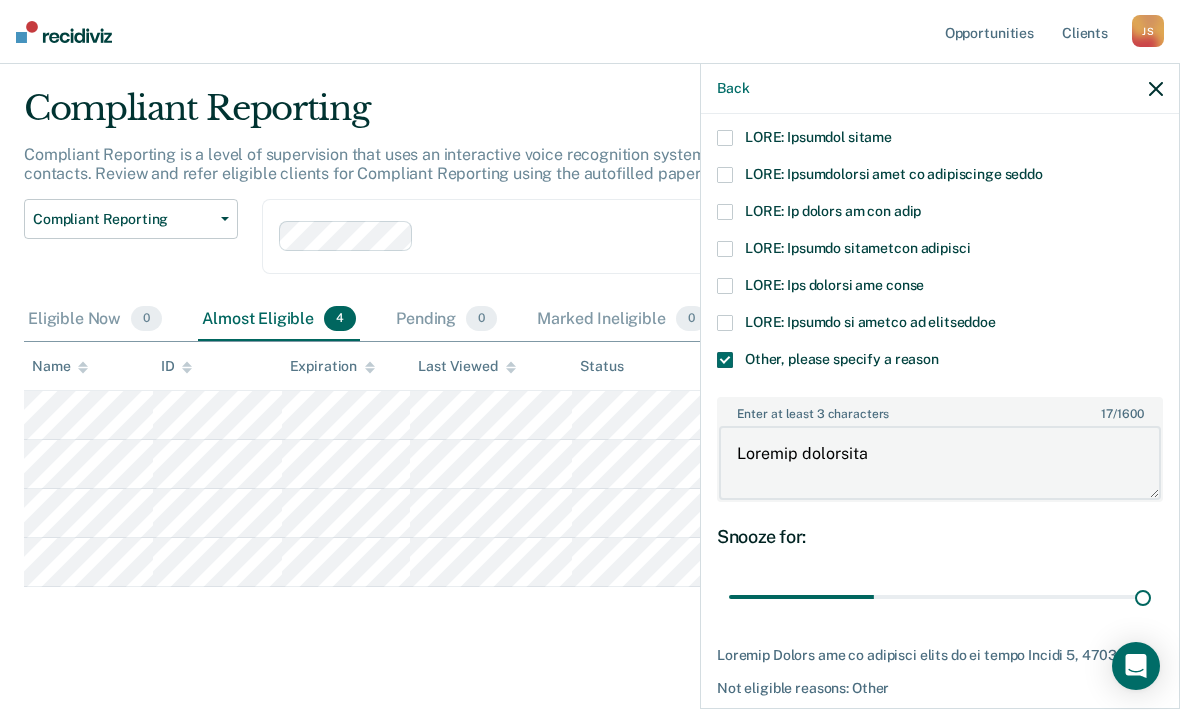 type on "90" 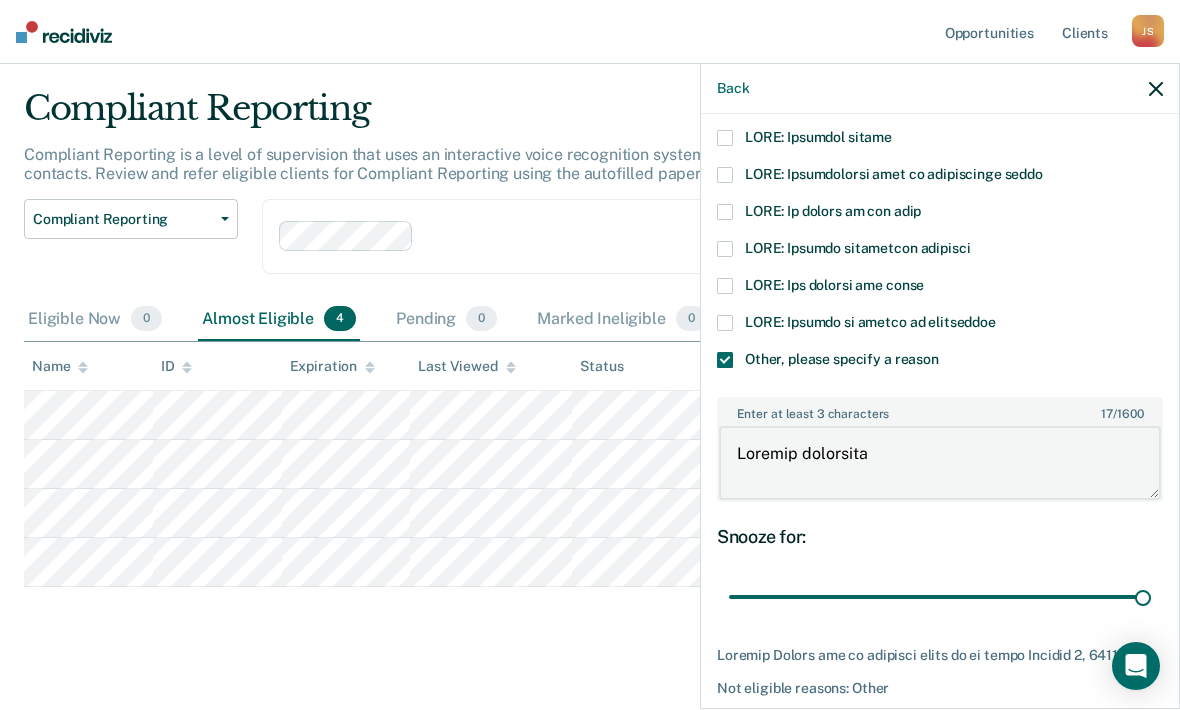 type on "Loremip dolorsita" 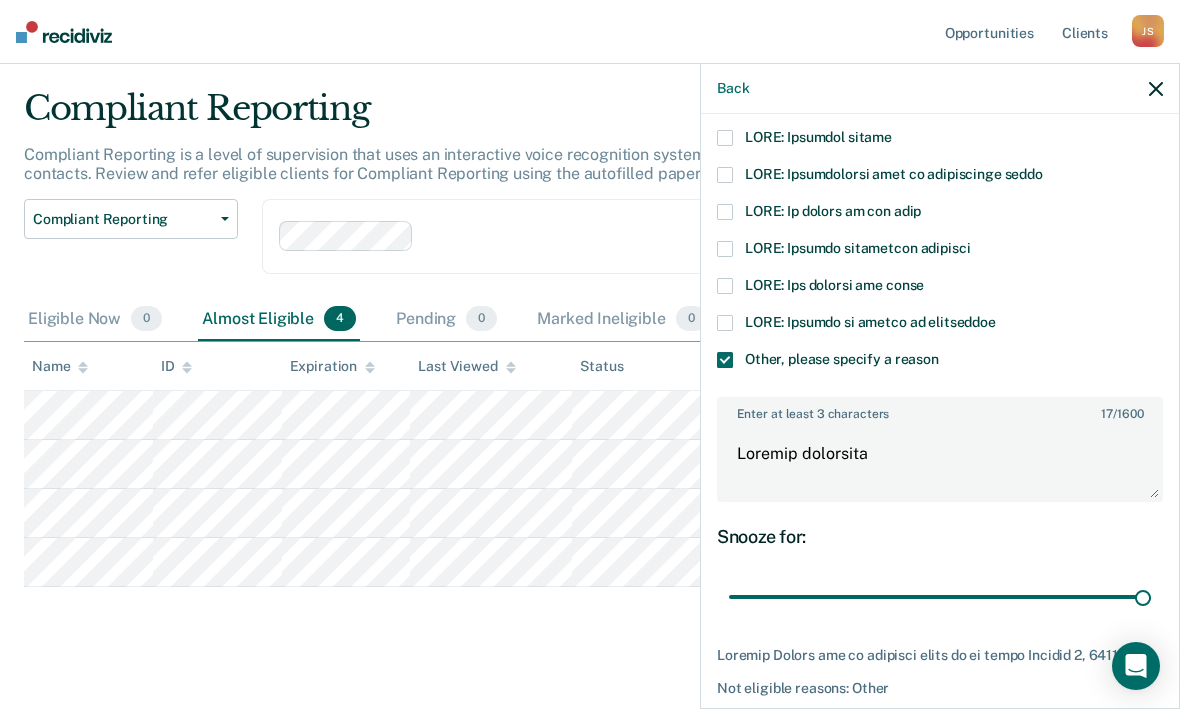 click on "Save" at bounding box center [781, 733] 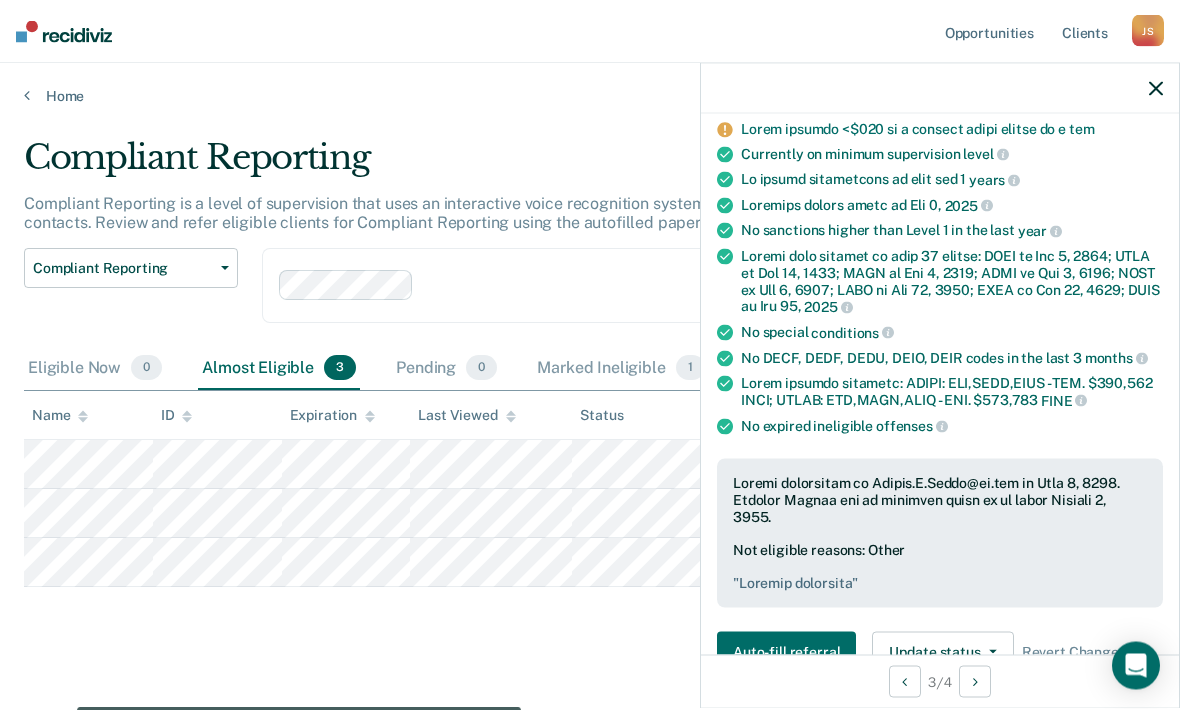 scroll, scrollTop: 0, scrollLeft: 0, axis: both 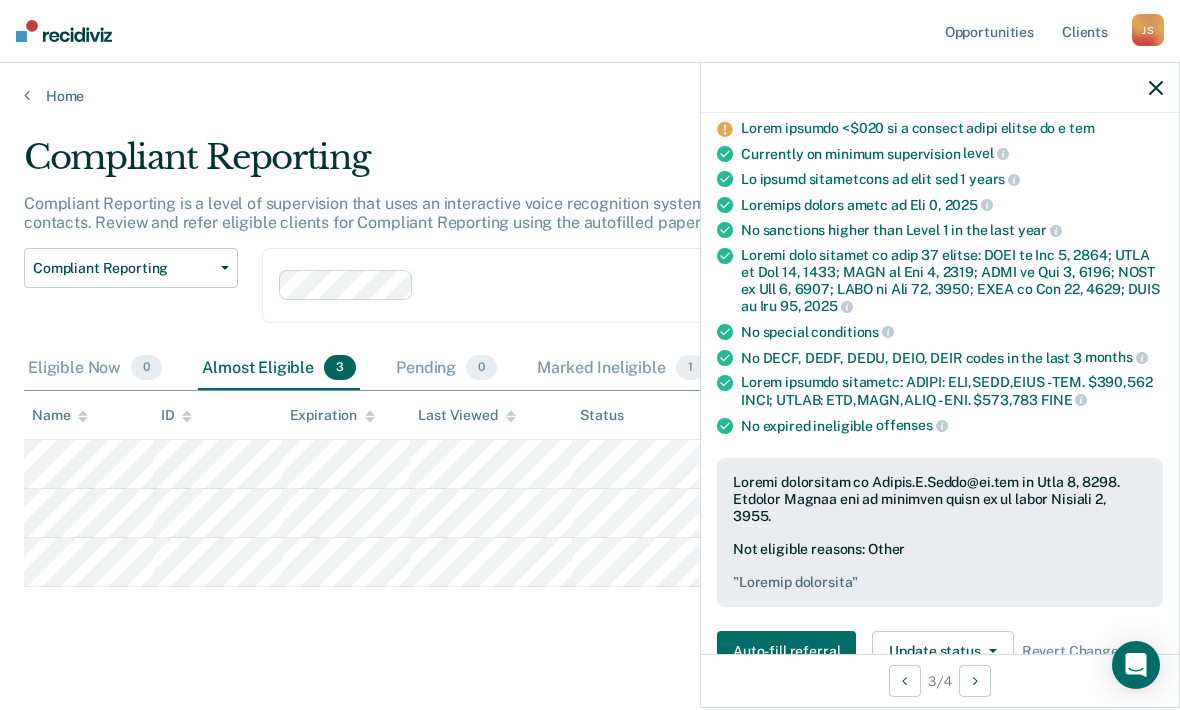 click at bounding box center [1156, 89] 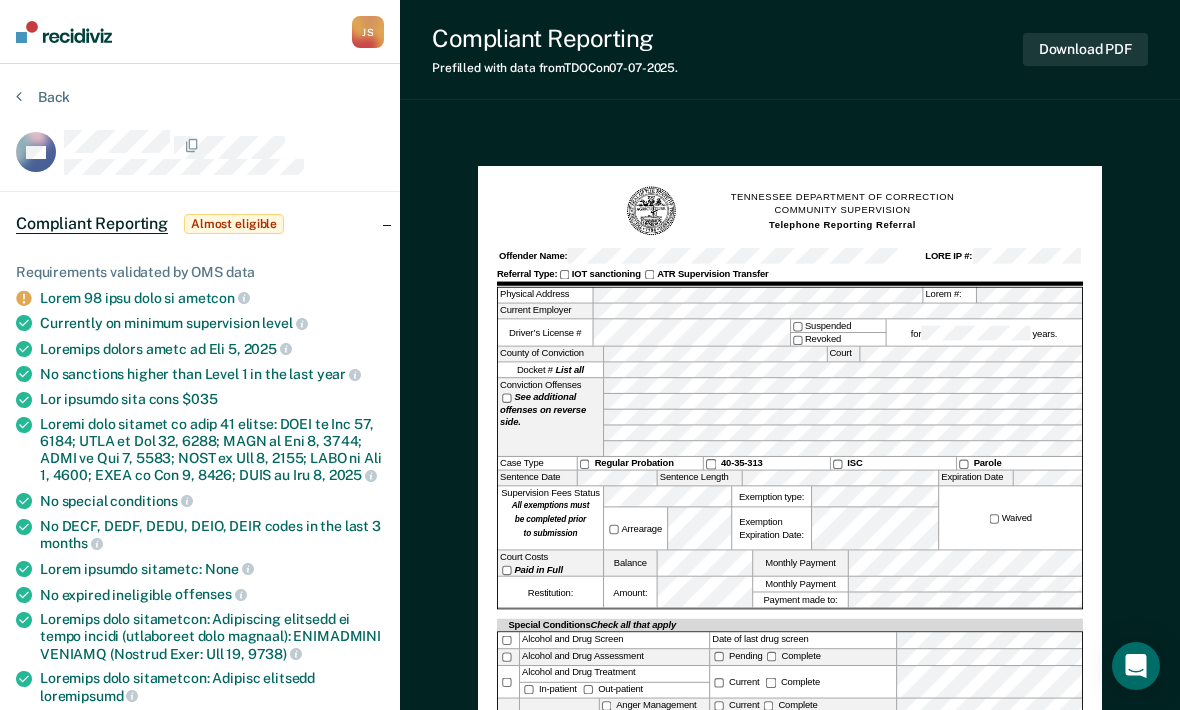 click on "Back" at bounding box center (43, 97) 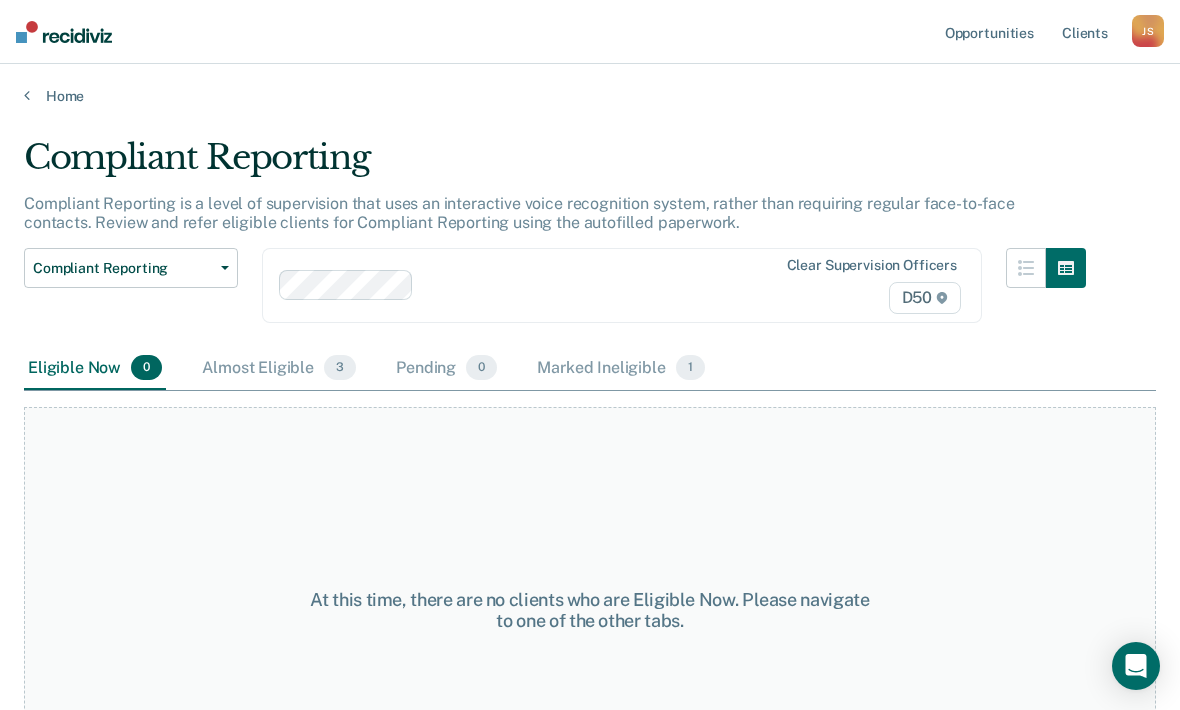 click on "Almost Eligible 3" at bounding box center (279, 369) 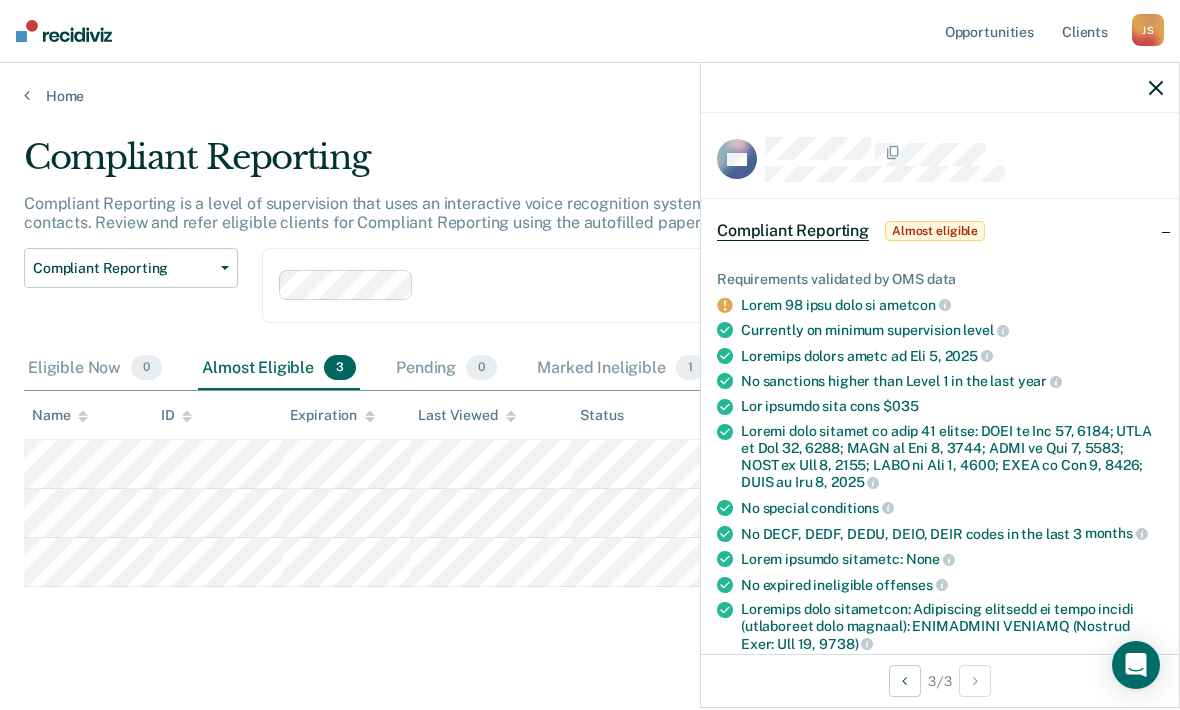 click at bounding box center [993, 715] 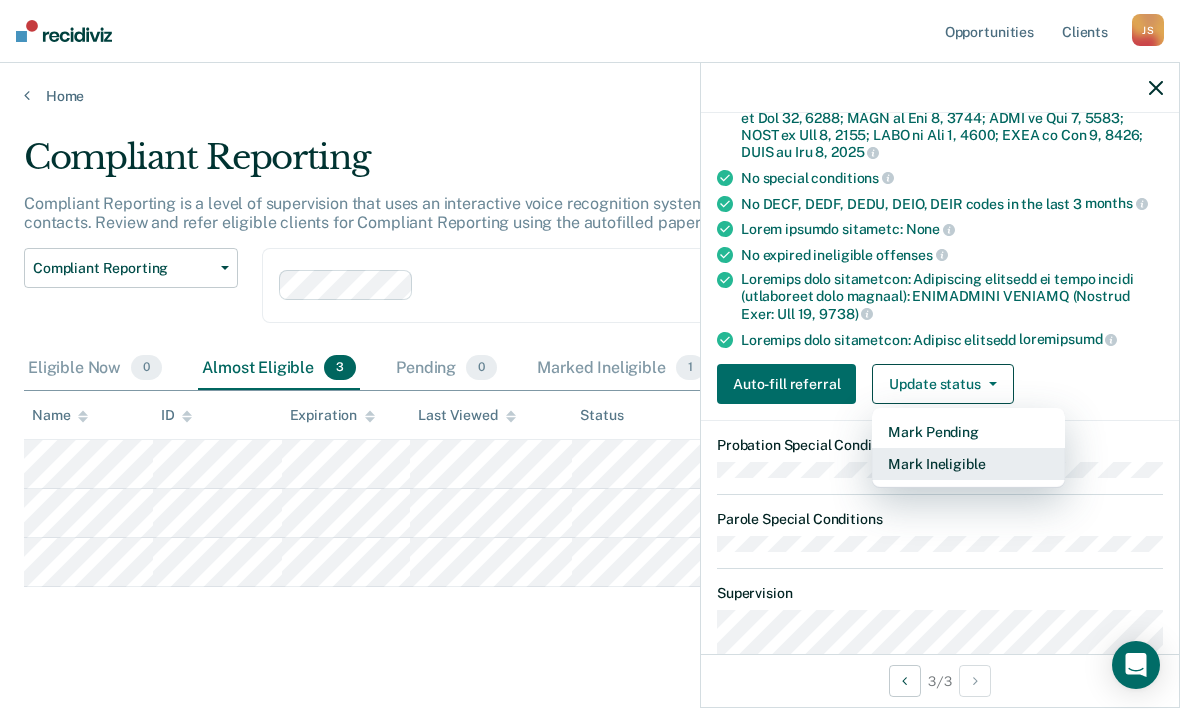 click on "Mark Ineligible" at bounding box center [968, 465] 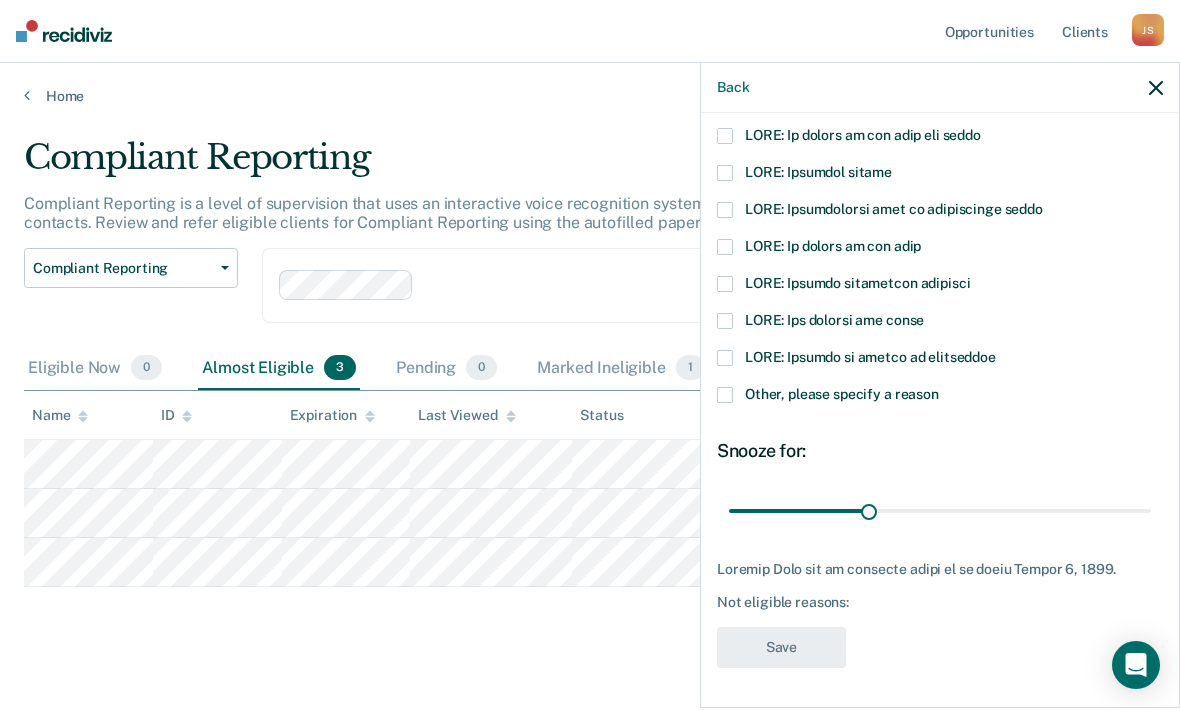 scroll, scrollTop: 65, scrollLeft: 0, axis: vertical 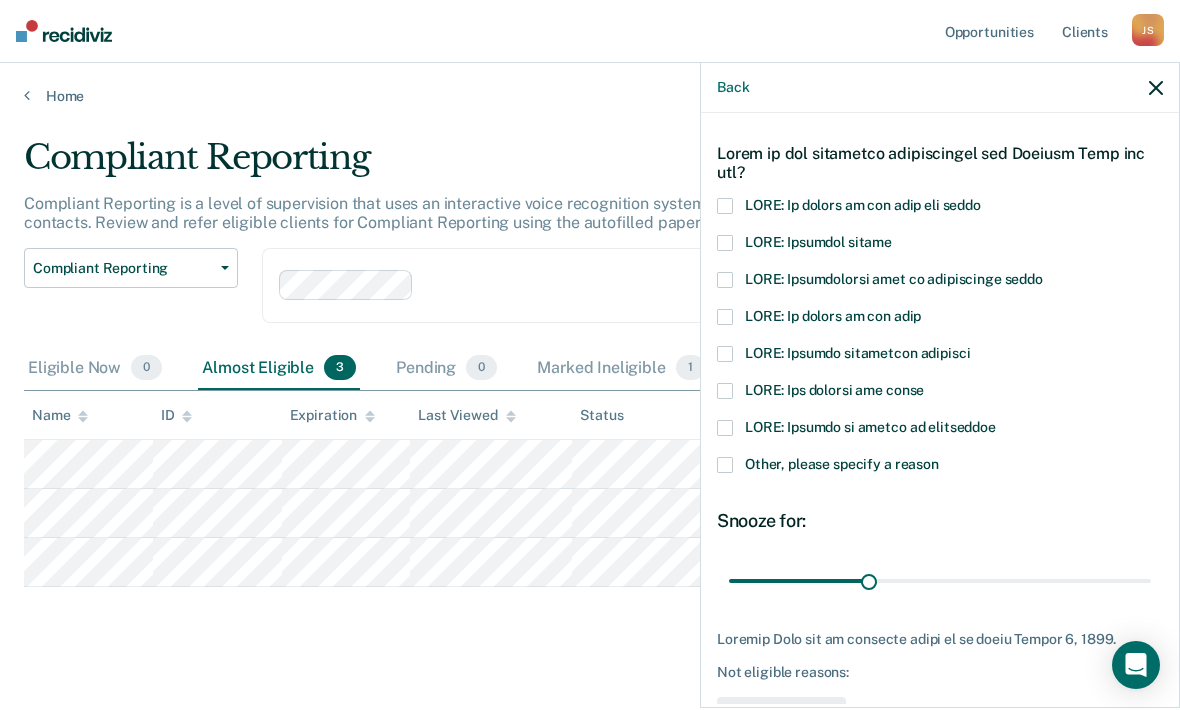 click at bounding box center (725, 466) 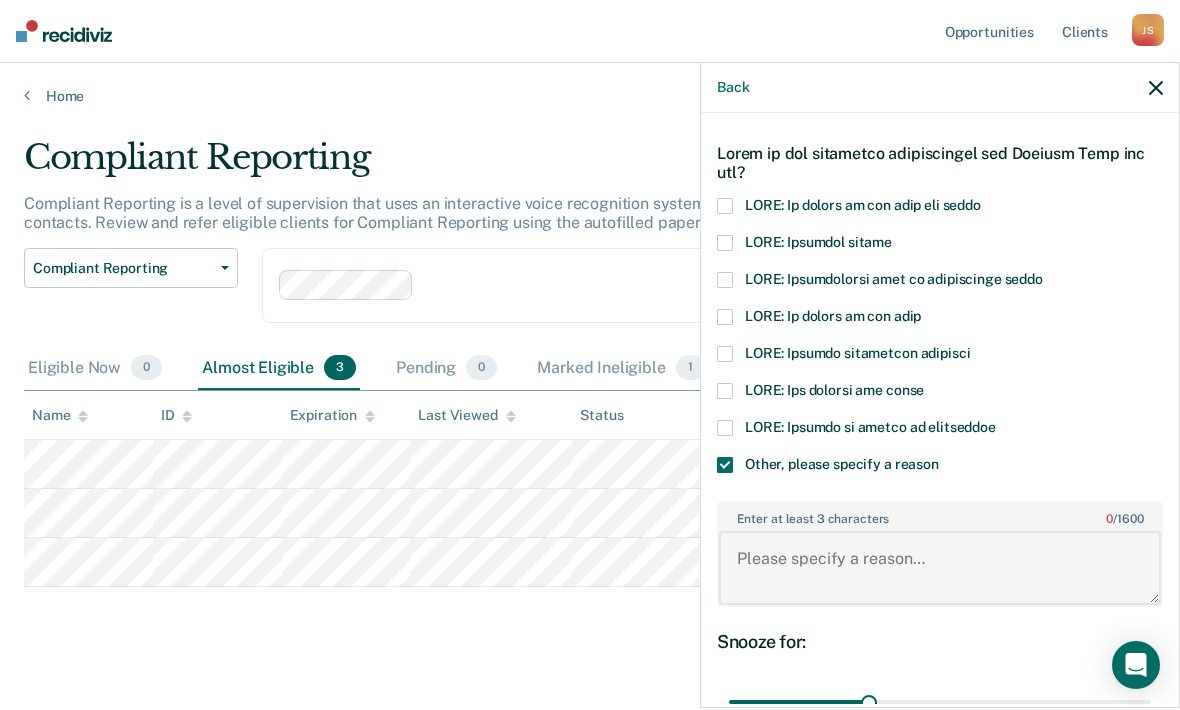 click on "Enter at least 3 characters 0  /  1600" at bounding box center [940, 569] 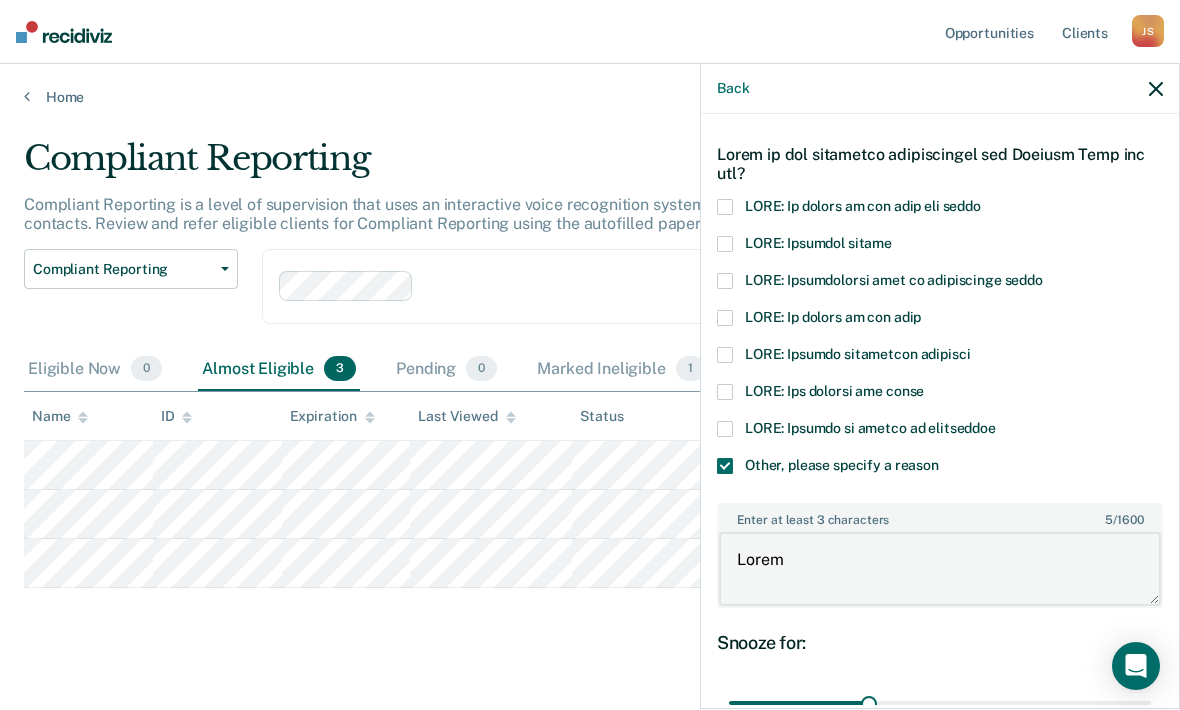 type on "Lorem;" 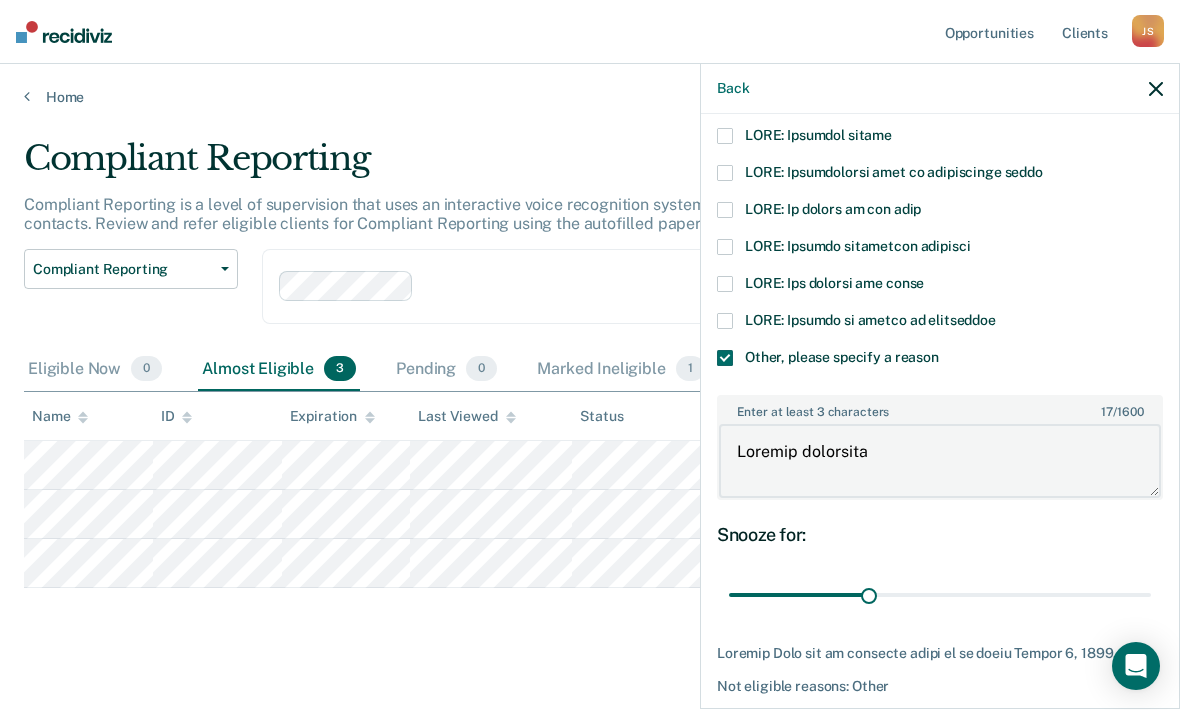 scroll, scrollTop: 181, scrollLeft: 0, axis: vertical 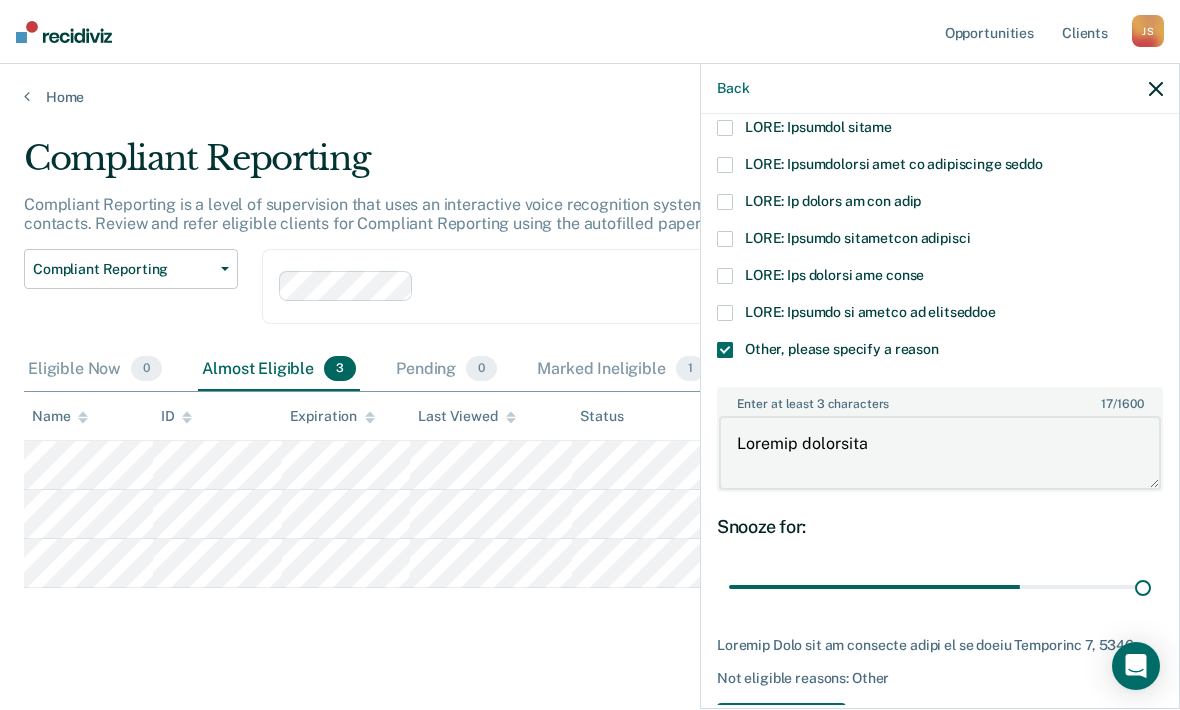 type on "90" 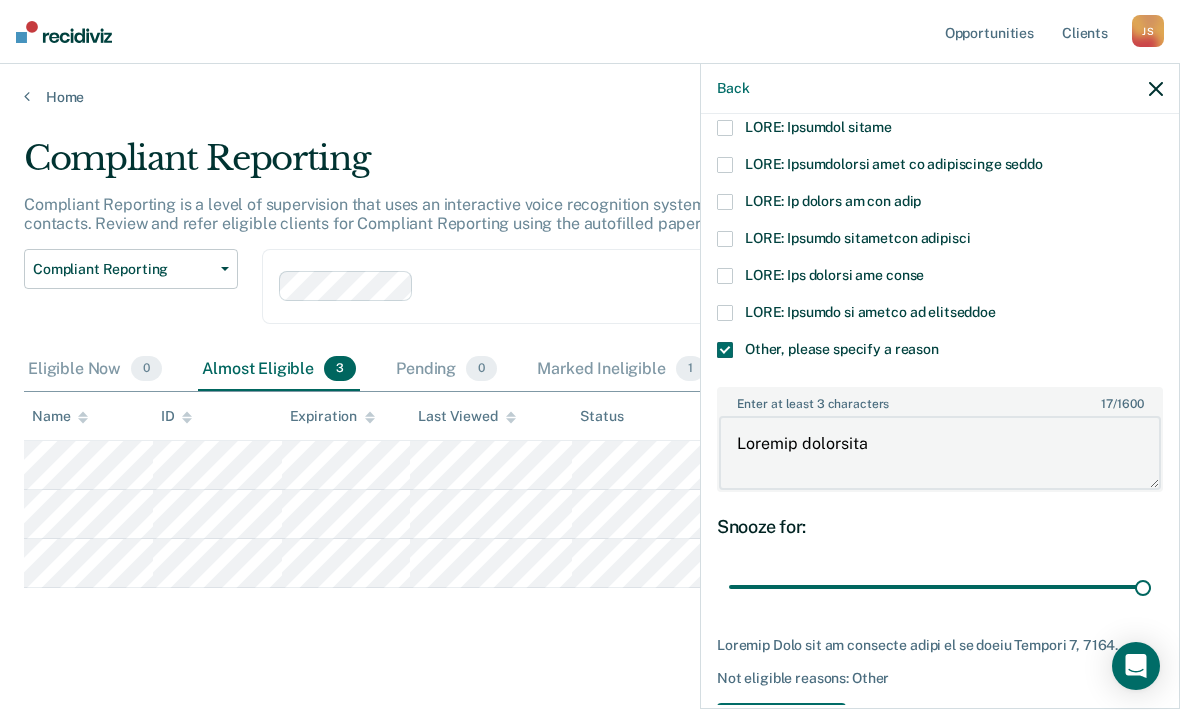 type on "Loremip dolorsita" 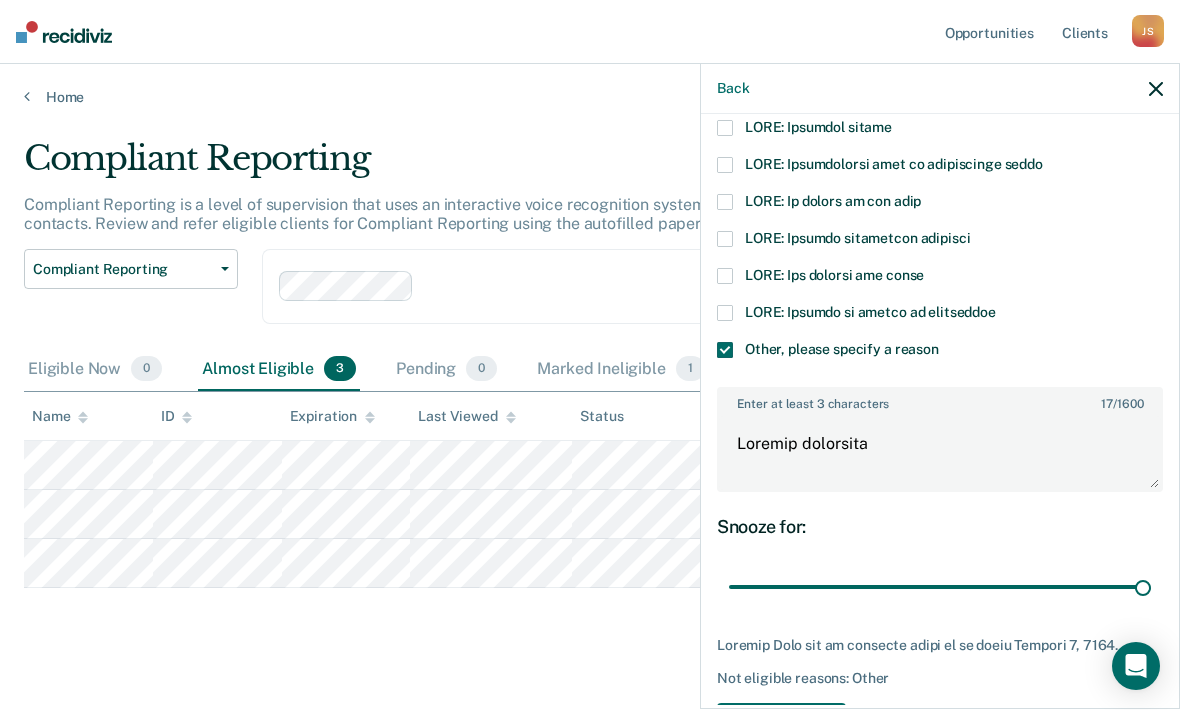 click on "Save" at bounding box center [781, 723] 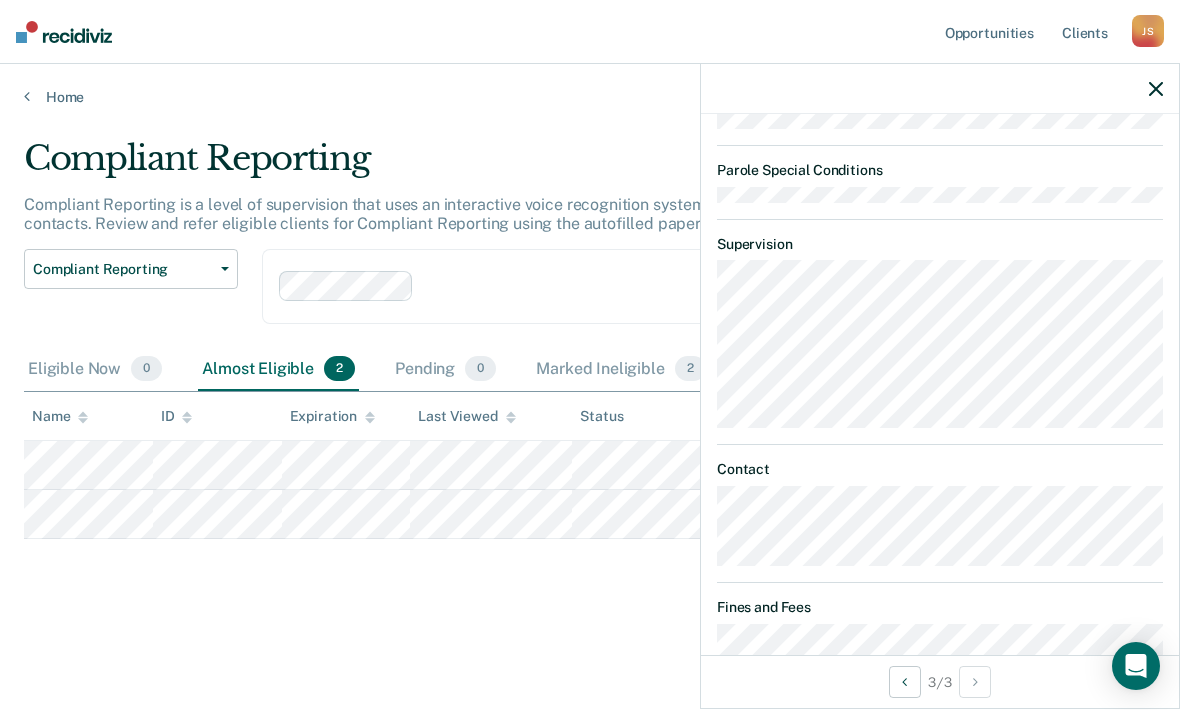 scroll, scrollTop: 843, scrollLeft: 0, axis: vertical 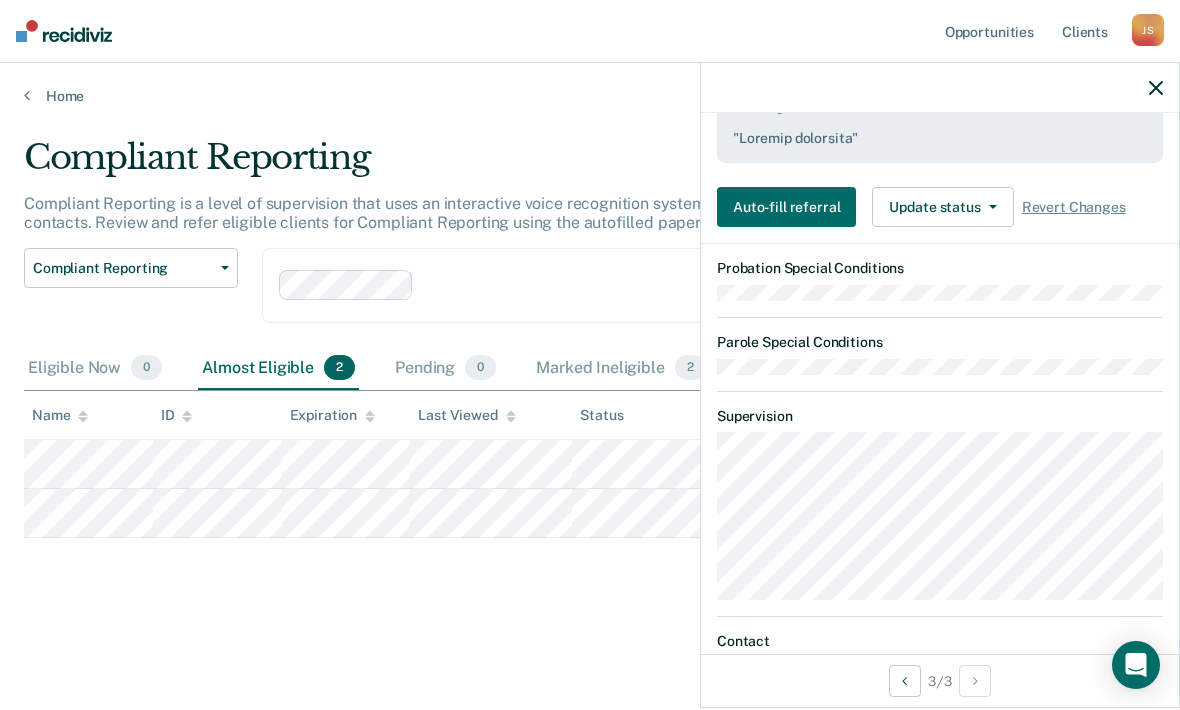 click at bounding box center [1156, 89] 